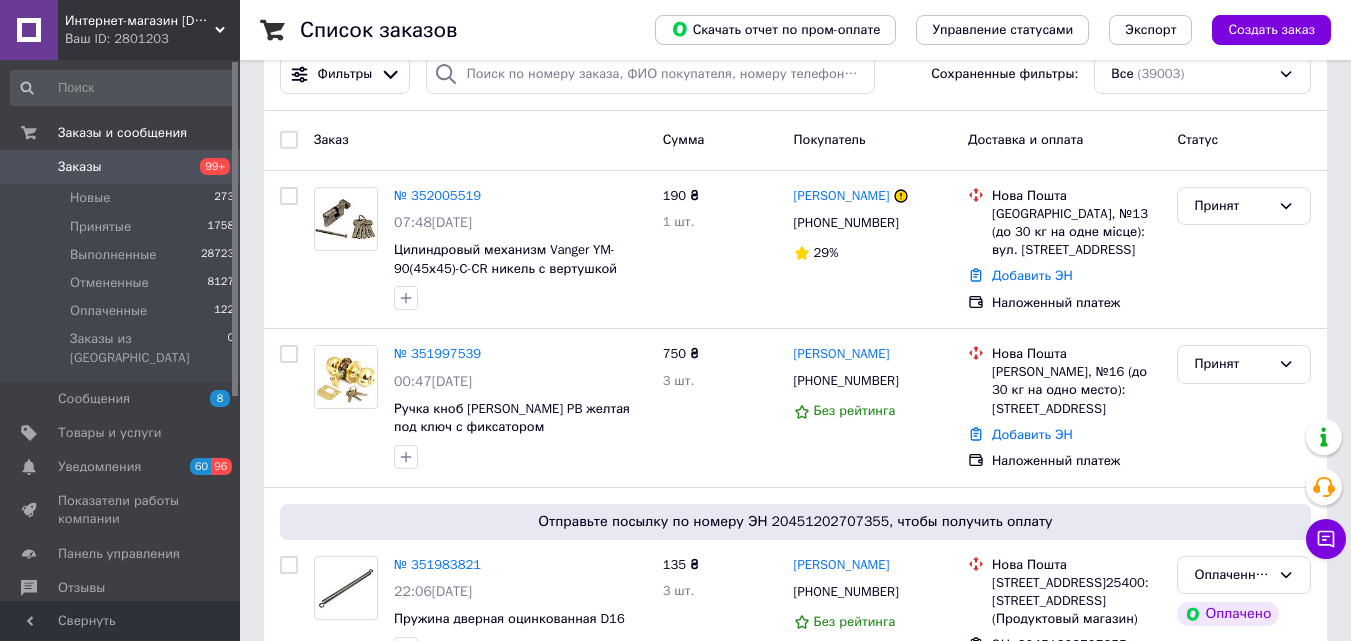 scroll, scrollTop: 0, scrollLeft: 0, axis: both 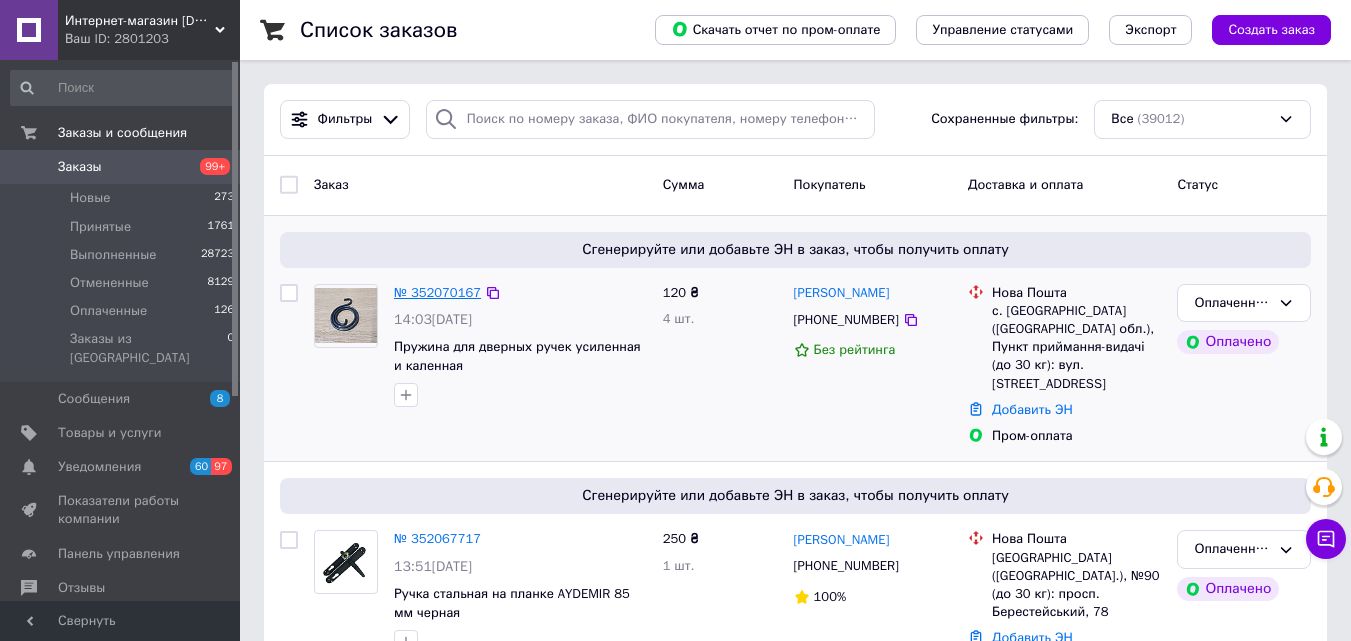 click on "№ 352070167" at bounding box center (437, 292) 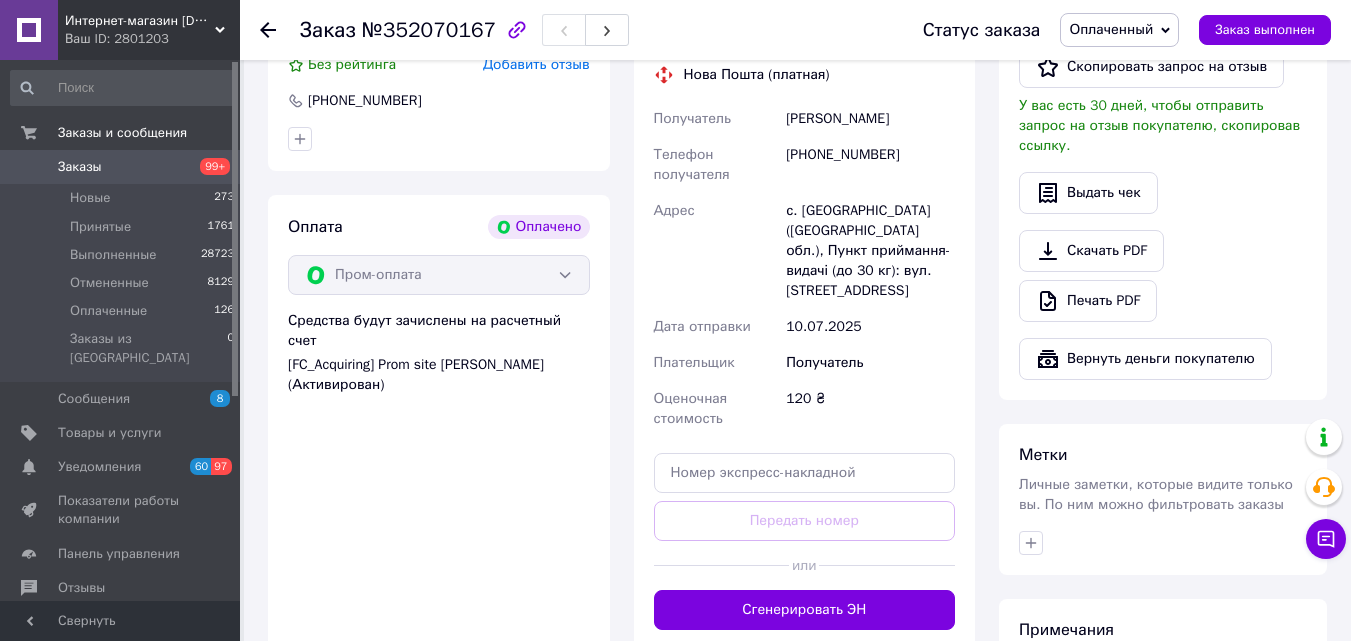 scroll, scrollTop: 805, scrollLeft: 0, axis: vertical 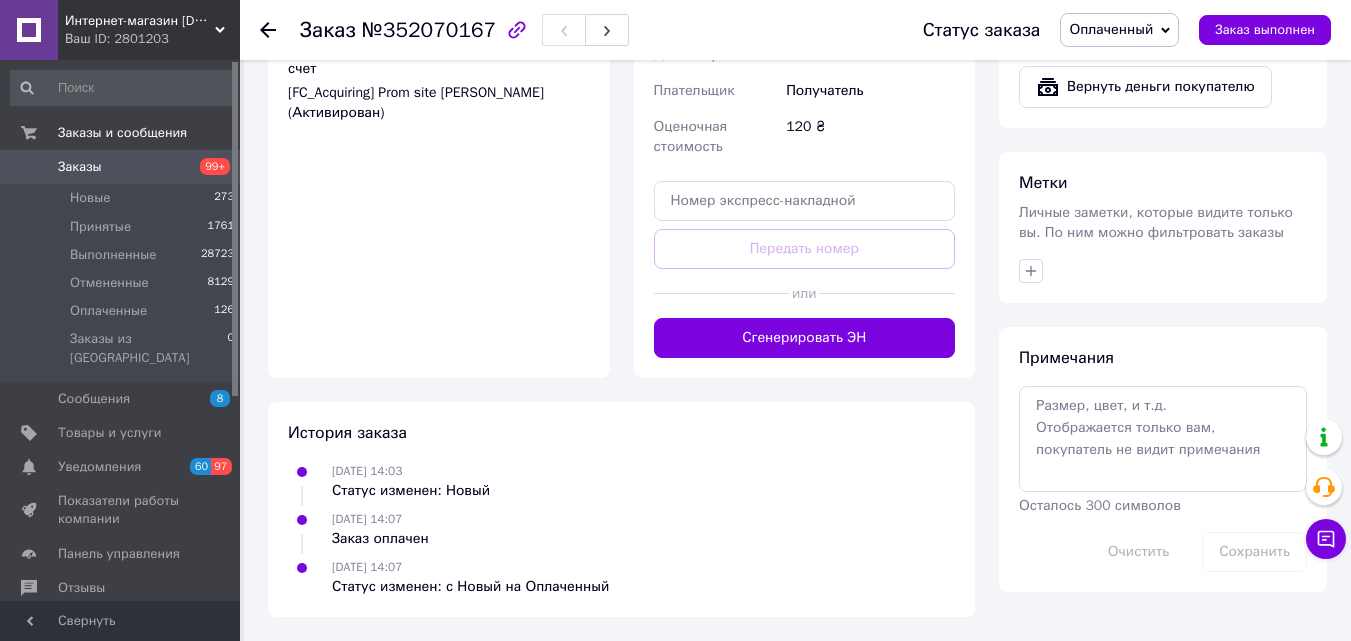 click on "Сгенерировать ЭН" at bounding box center [805, 338] 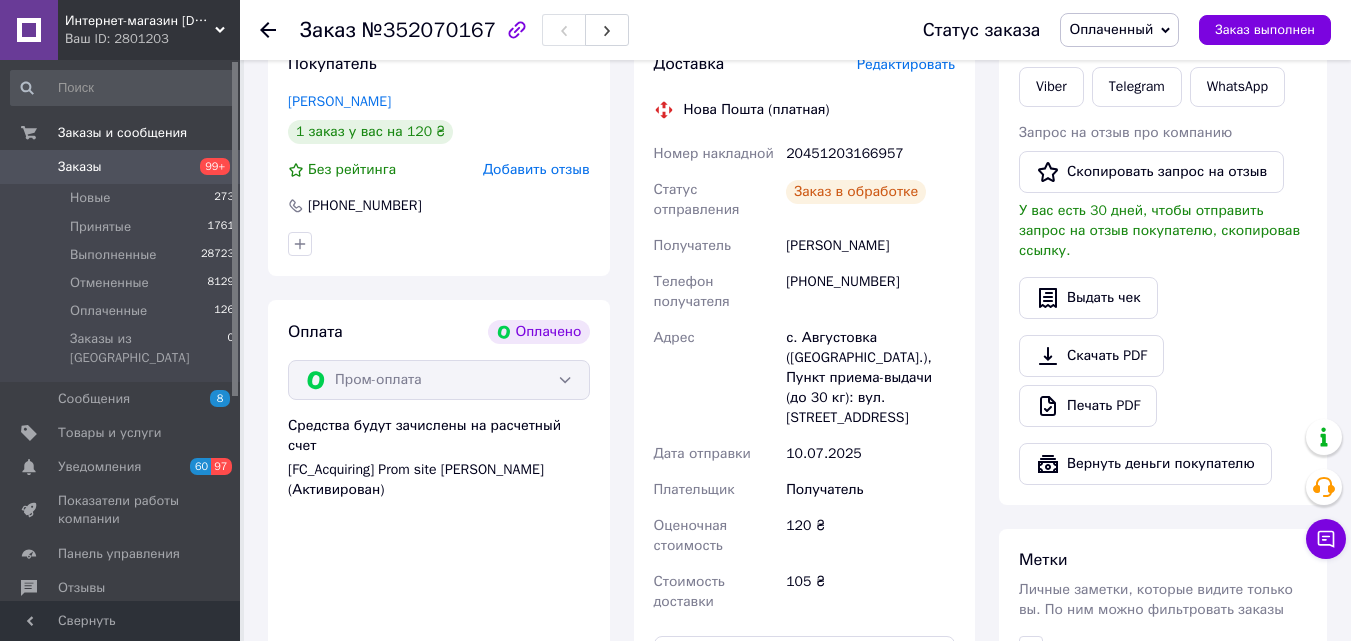 scroll, scrollTop: 274, scrollLeft: 0, axis: vertical 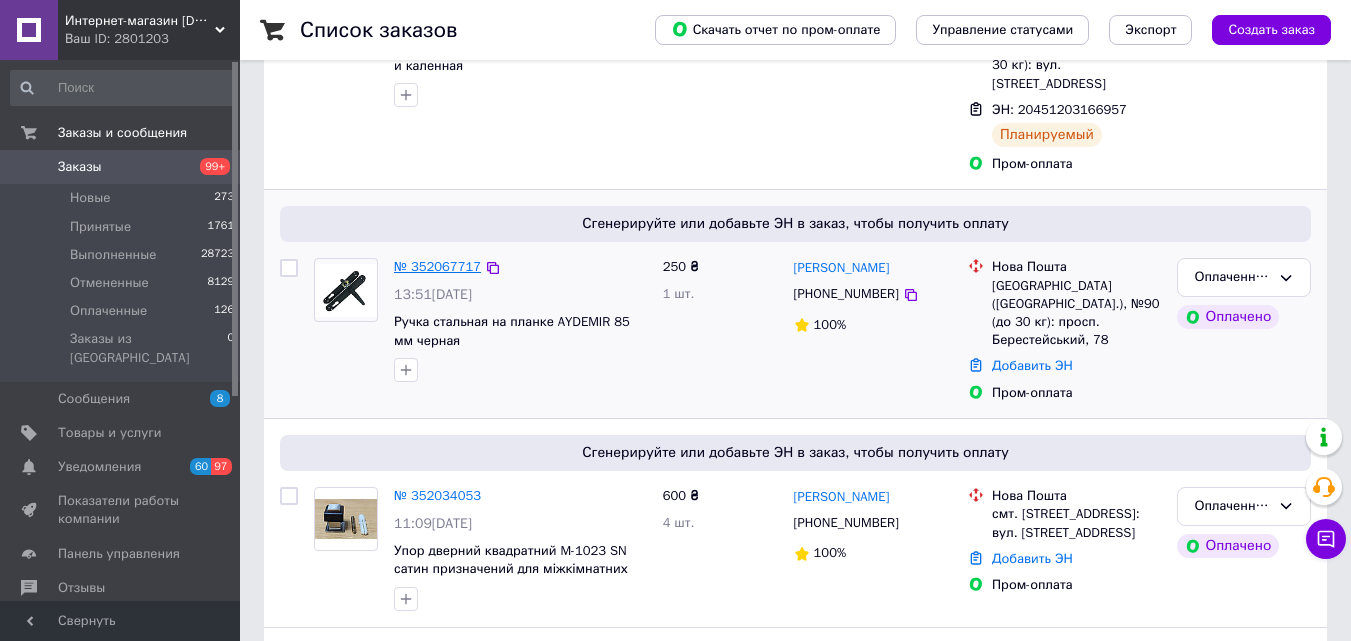 click on "№ 352067717" at bounding box center [437, 266] 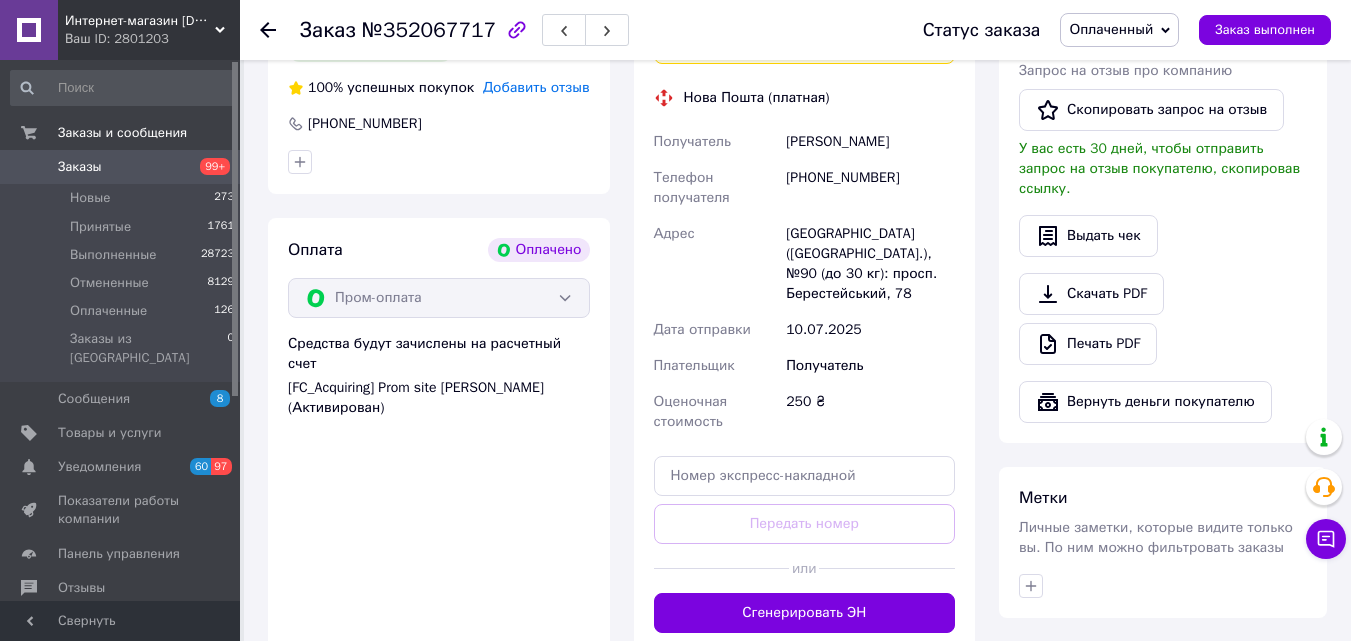 scroll, scrollTop: 800, scrollLeft: 0, axis: vertical 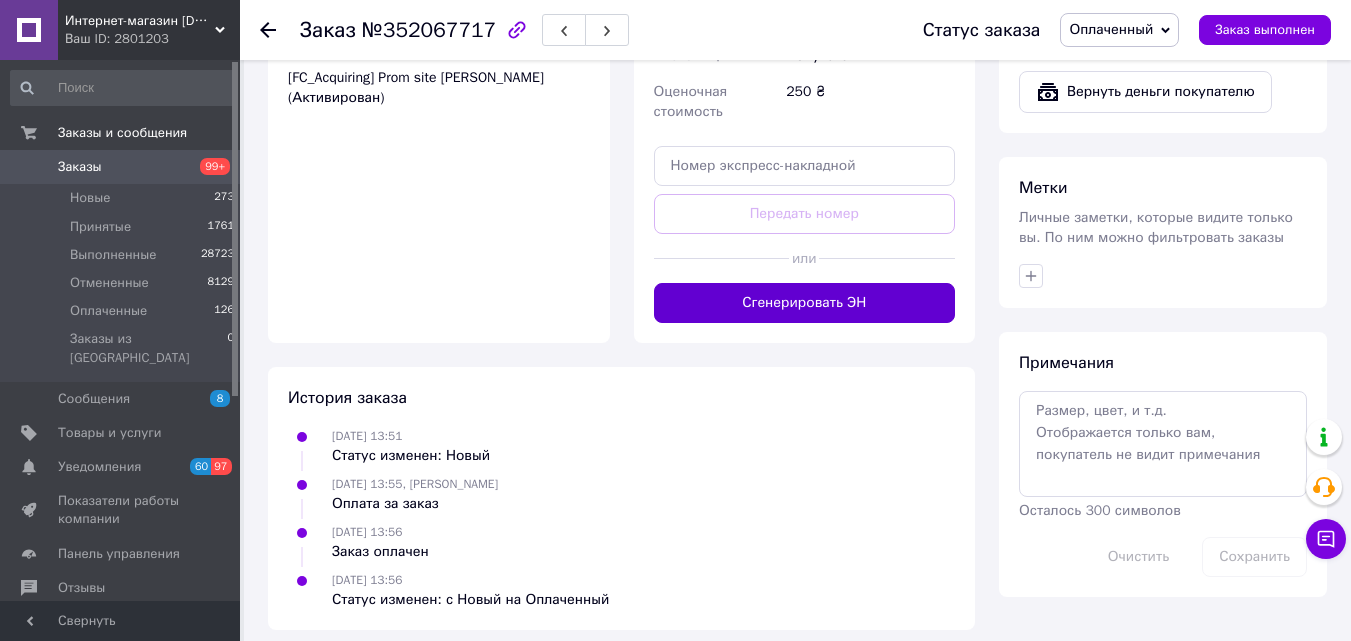 click on "Сгенерировать ЭН" at bounding box center (805, 303) 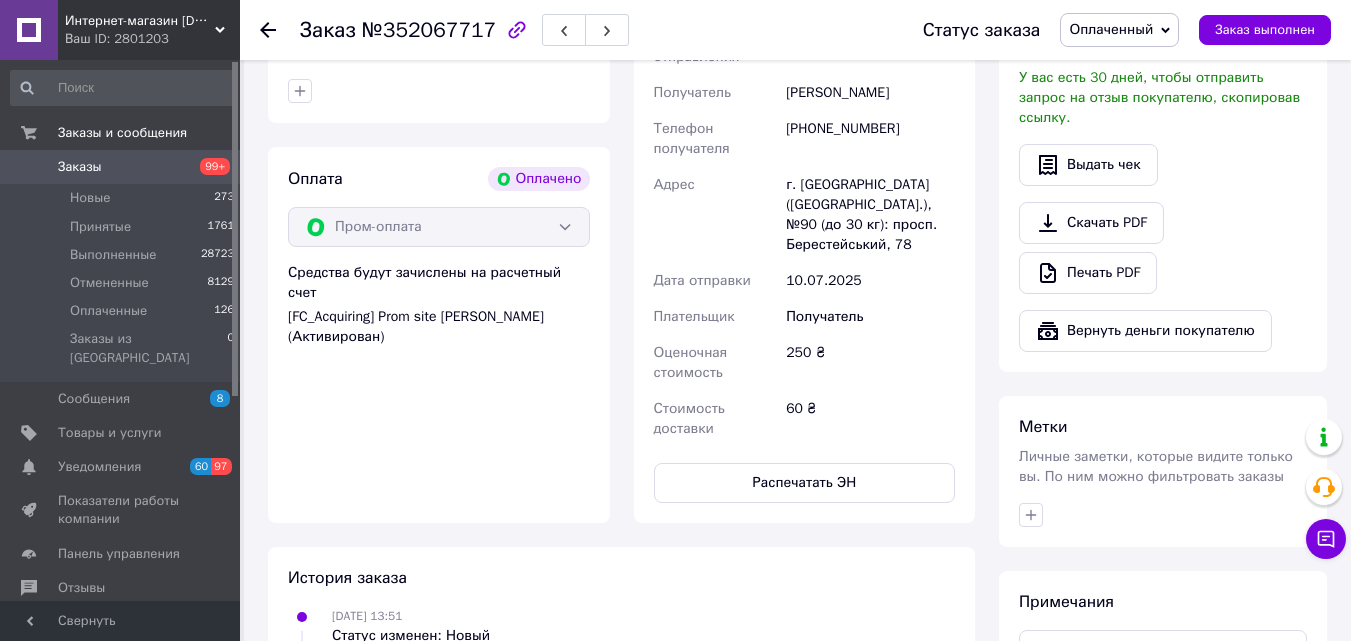 scroll, scrollTop: 282, scrollLeft: 0, axis: vertical 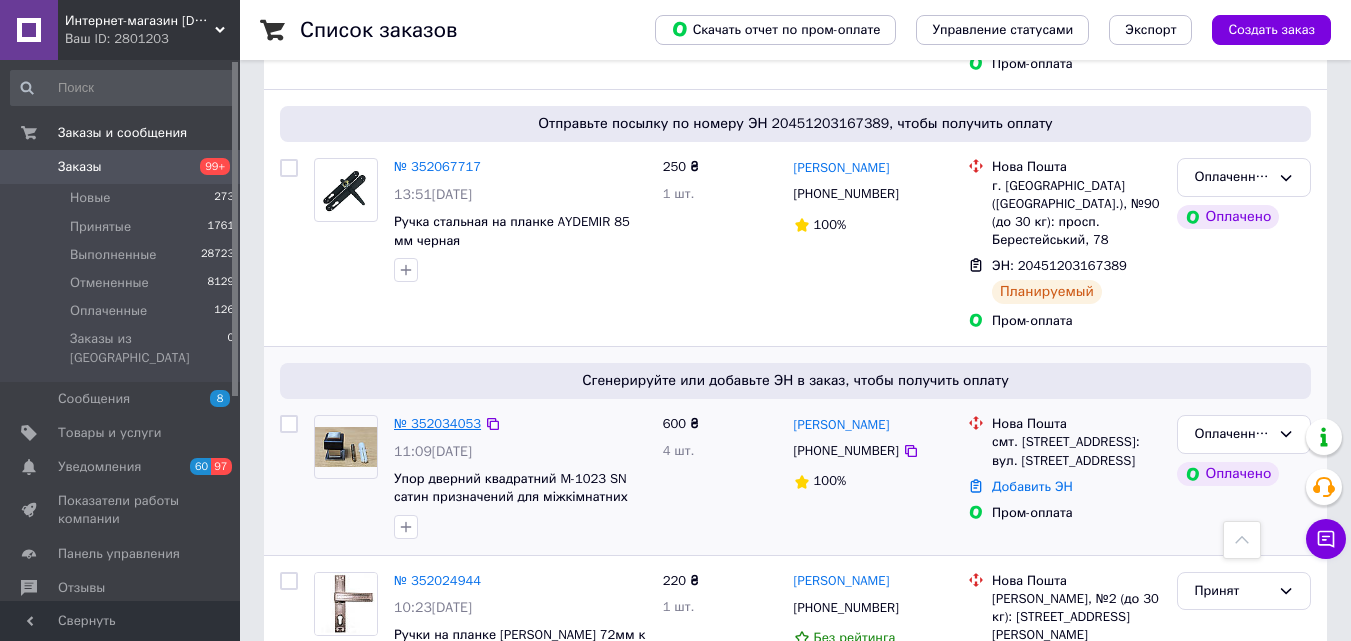 click on "№ 352034053" at bounding box center (437, 423) 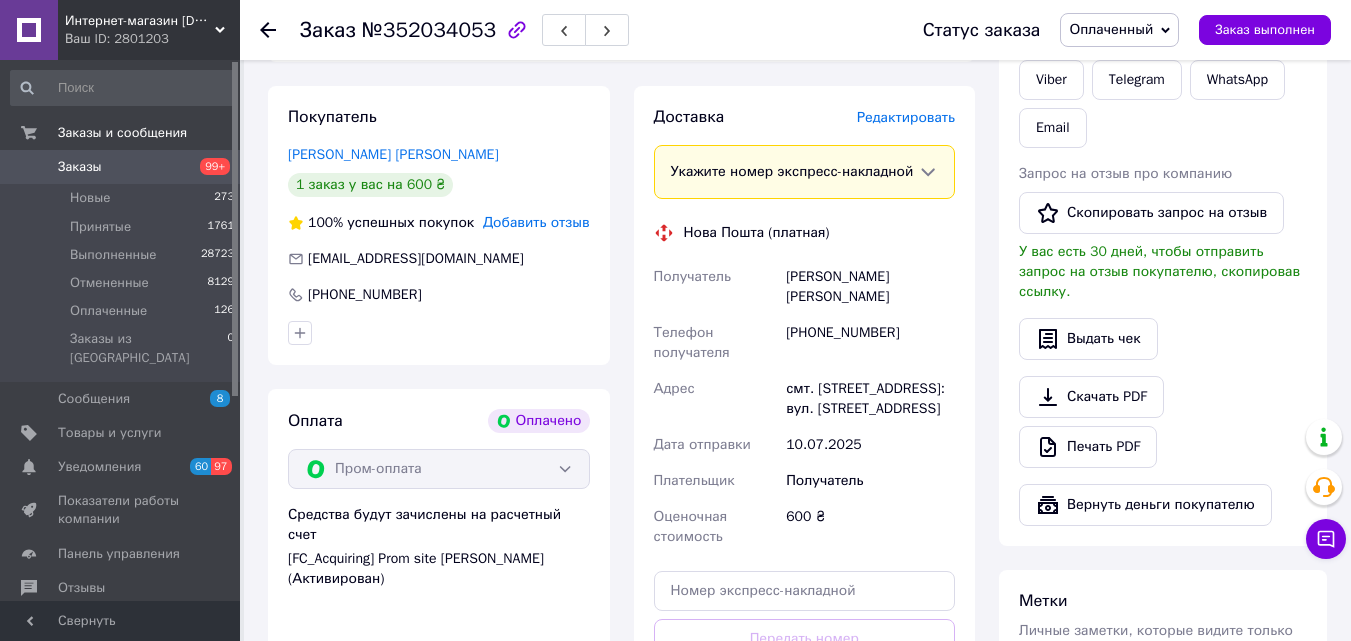 scroll, scrollTop: 825, scrollLeft: 0, axis: vertical 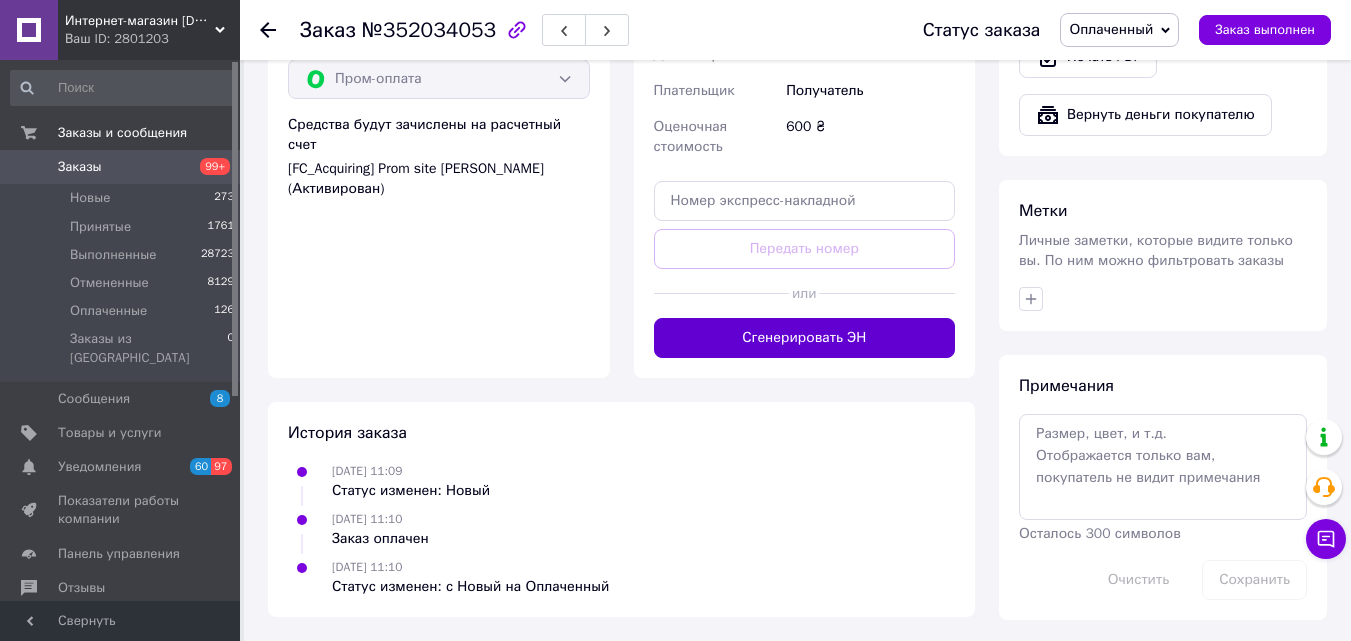 click on "Сгенерировать ЭН" at bounding box center [805, 338] 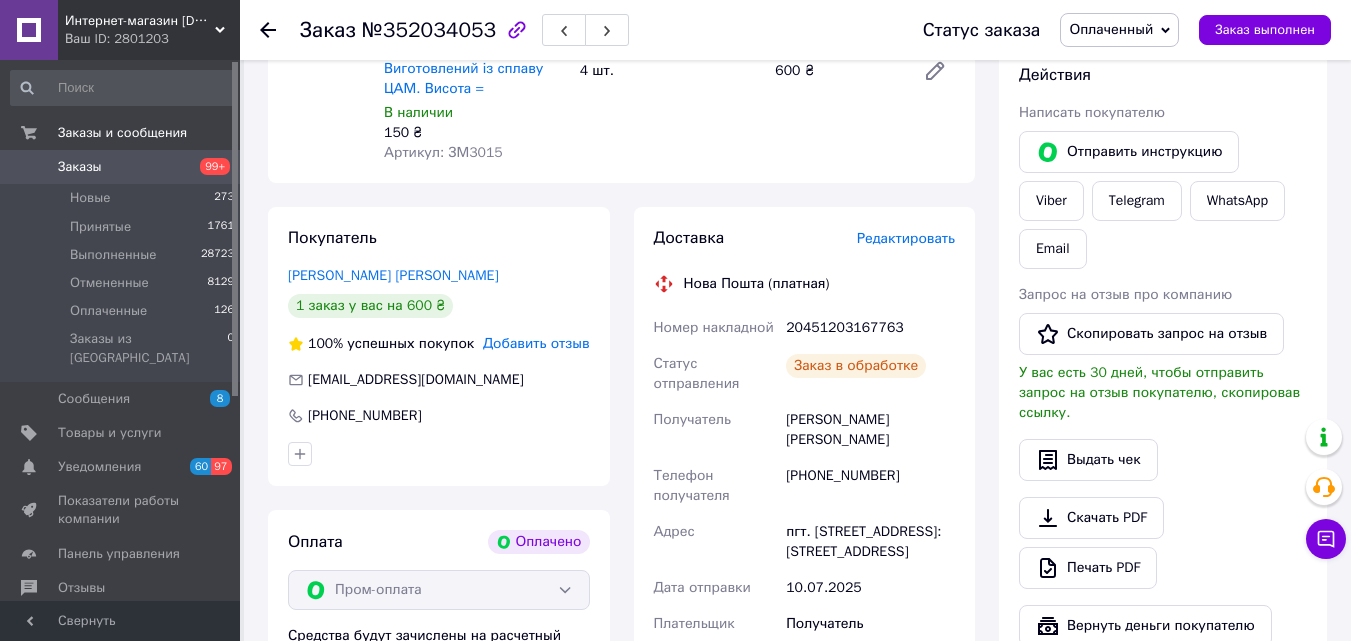 scroll, scrollTop: 308, scrollLeft: 0, axis: vertical 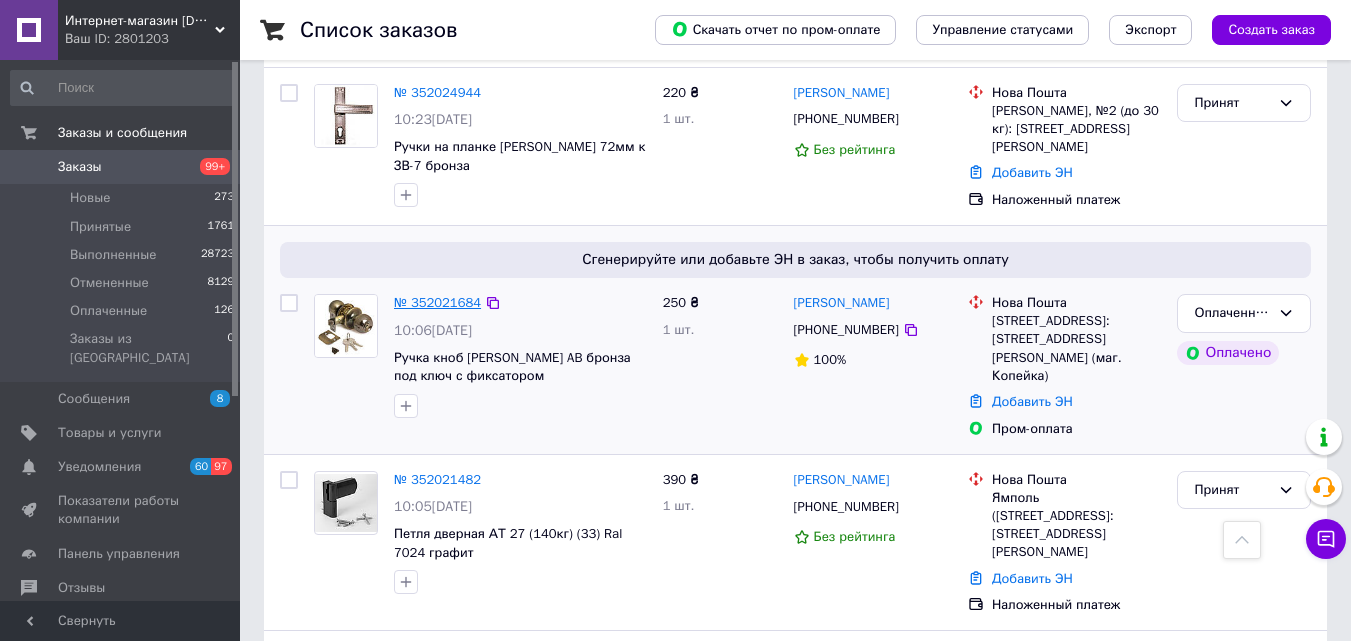 click on "№ 352021684" at bounding box center (437, 302) 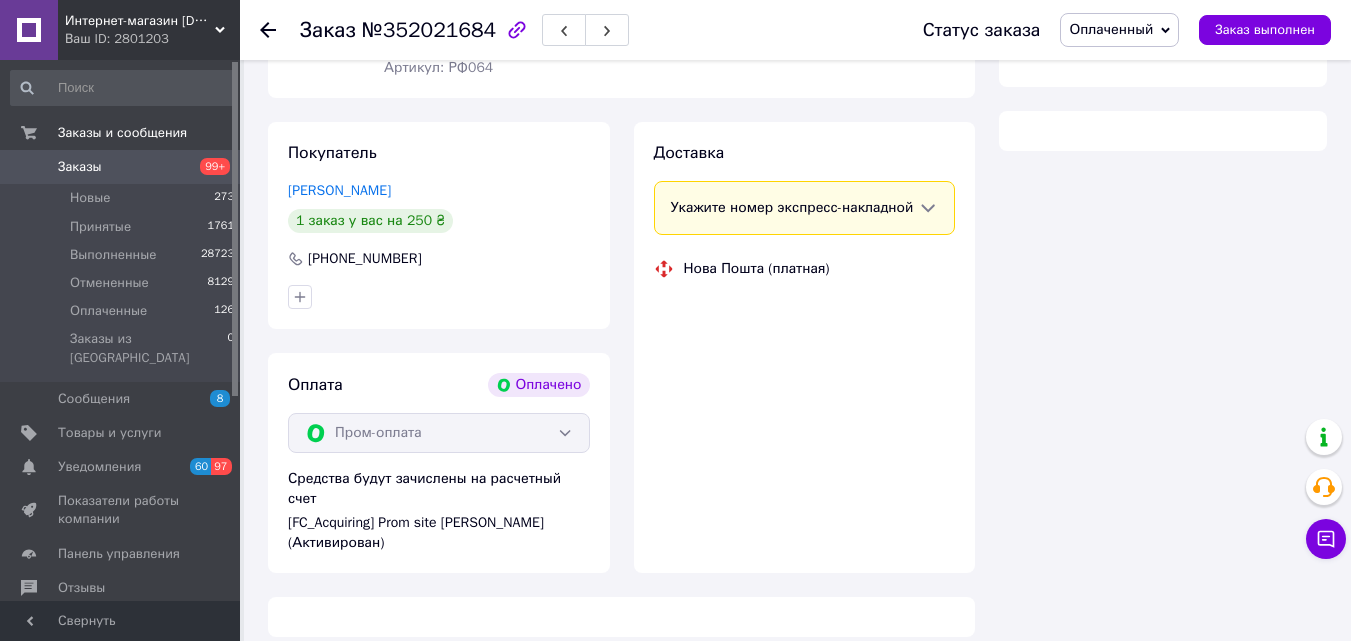 scroll, scrollTop: 785, scrollLeft: 0, axis: vertical 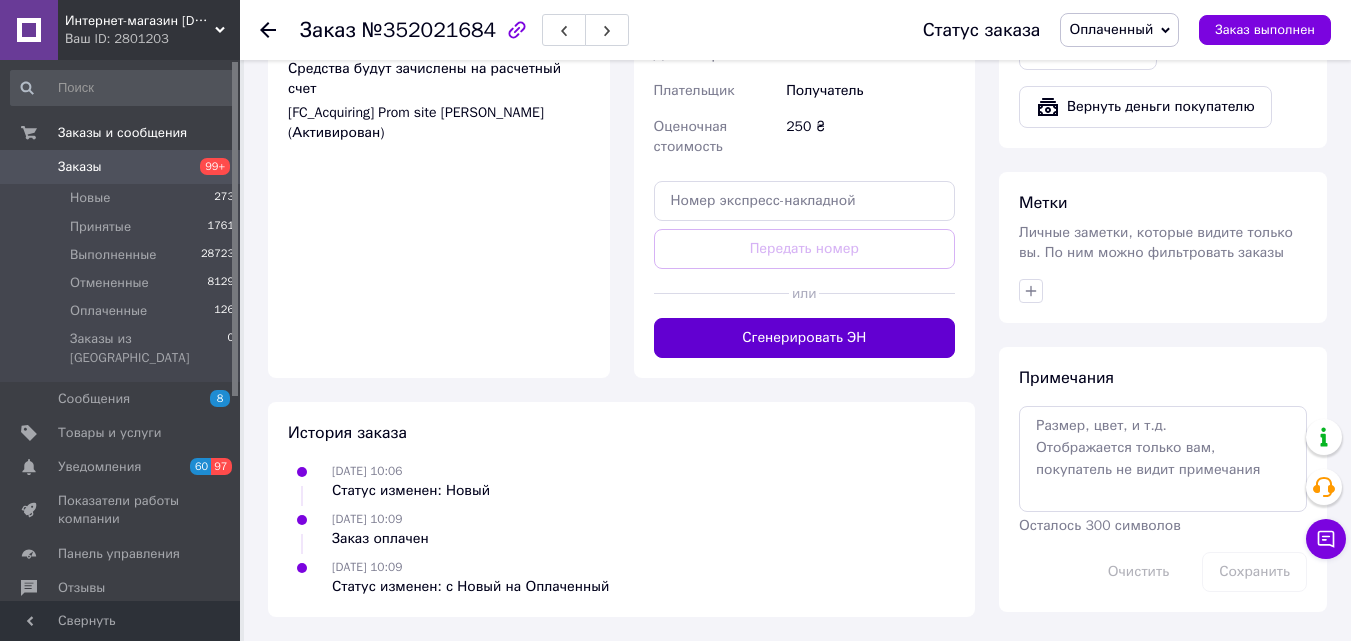 click on "Сгенерировать ЭН" at bounding box center [805, 338] 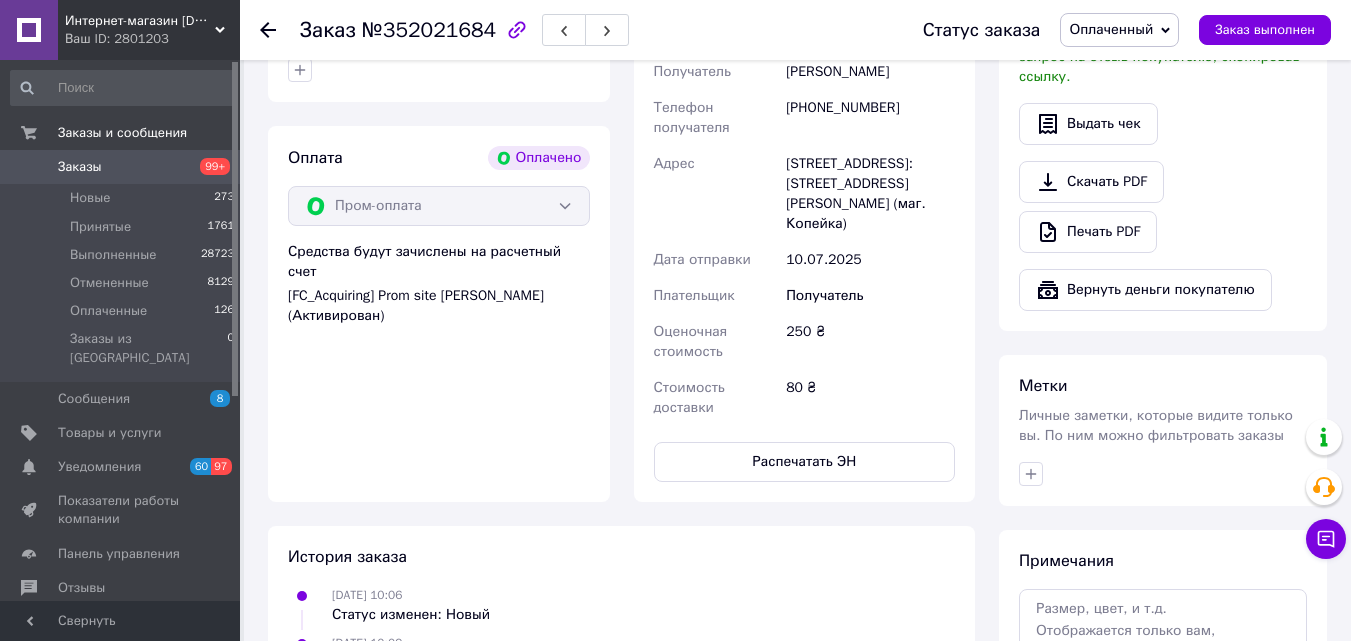 scroll, scrollTop: 360, scrollLeft: 0, axis: vertical 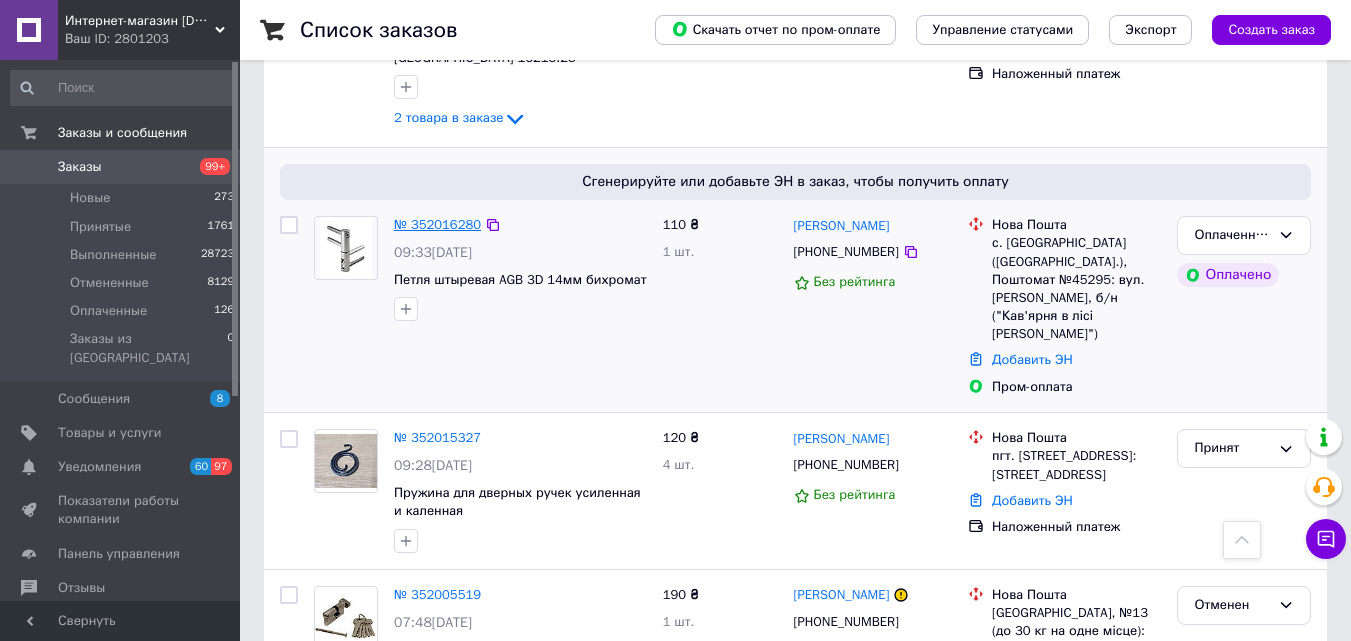 click on "№ 352016280" at bounding box center [437, 224] 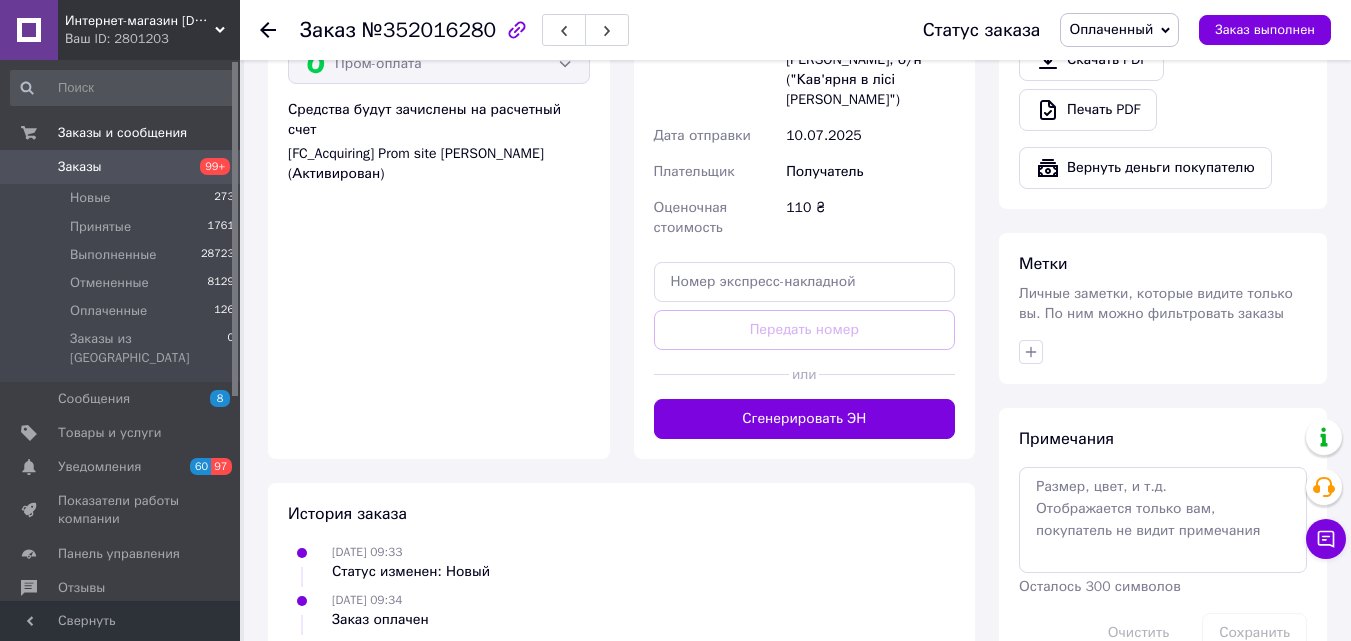scroll, scrollTop: 785, scrollLeft: 0, axis: vertical 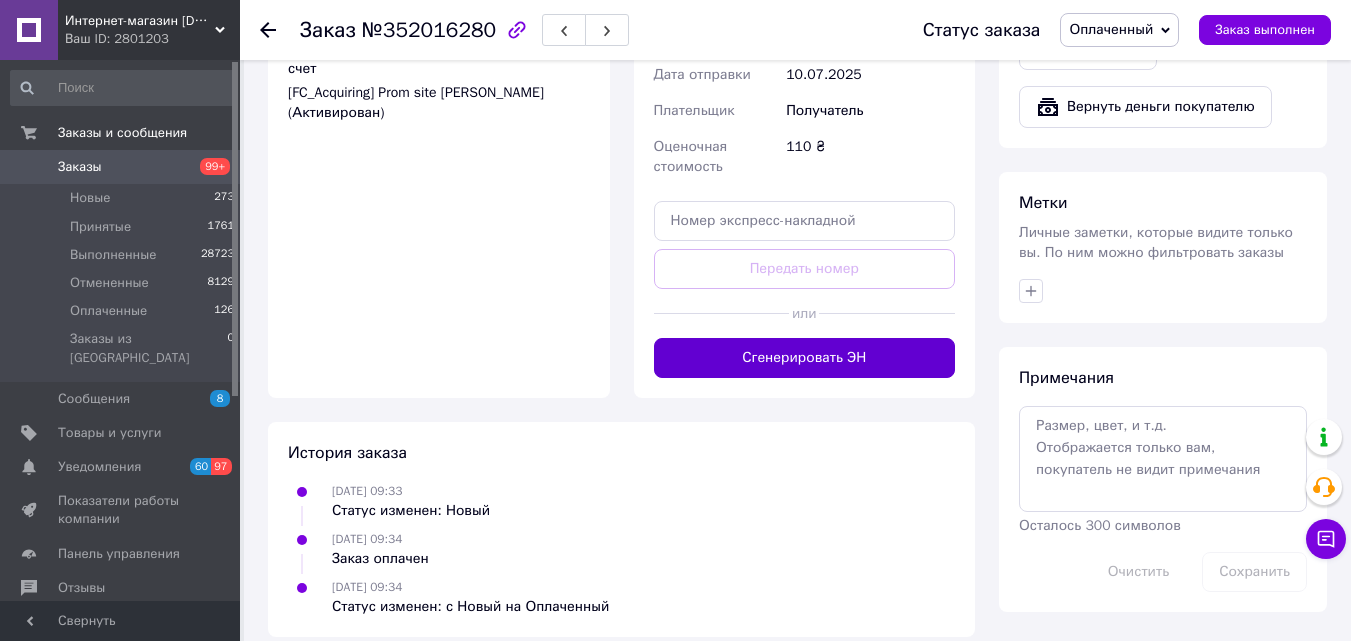 click on "Сгенерировать ЭН" at bounding box center (805, 358) 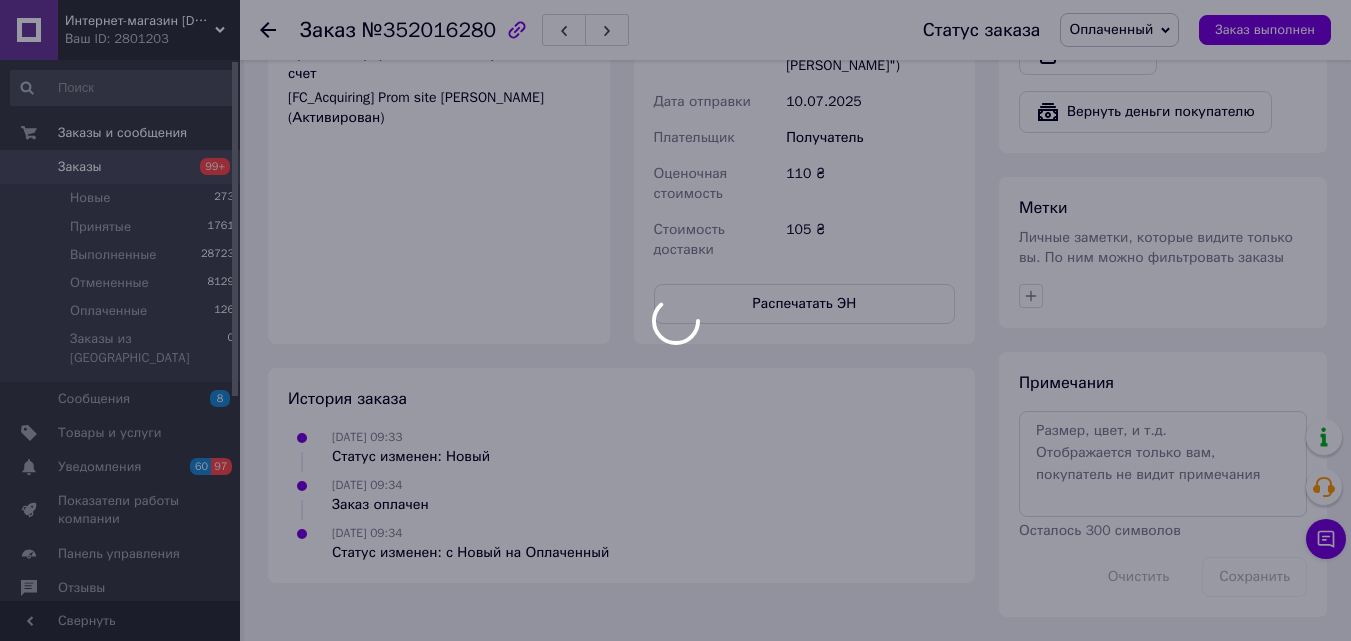 scroll, scrollTop: 760, scrollLeft: 0, axis: vertical 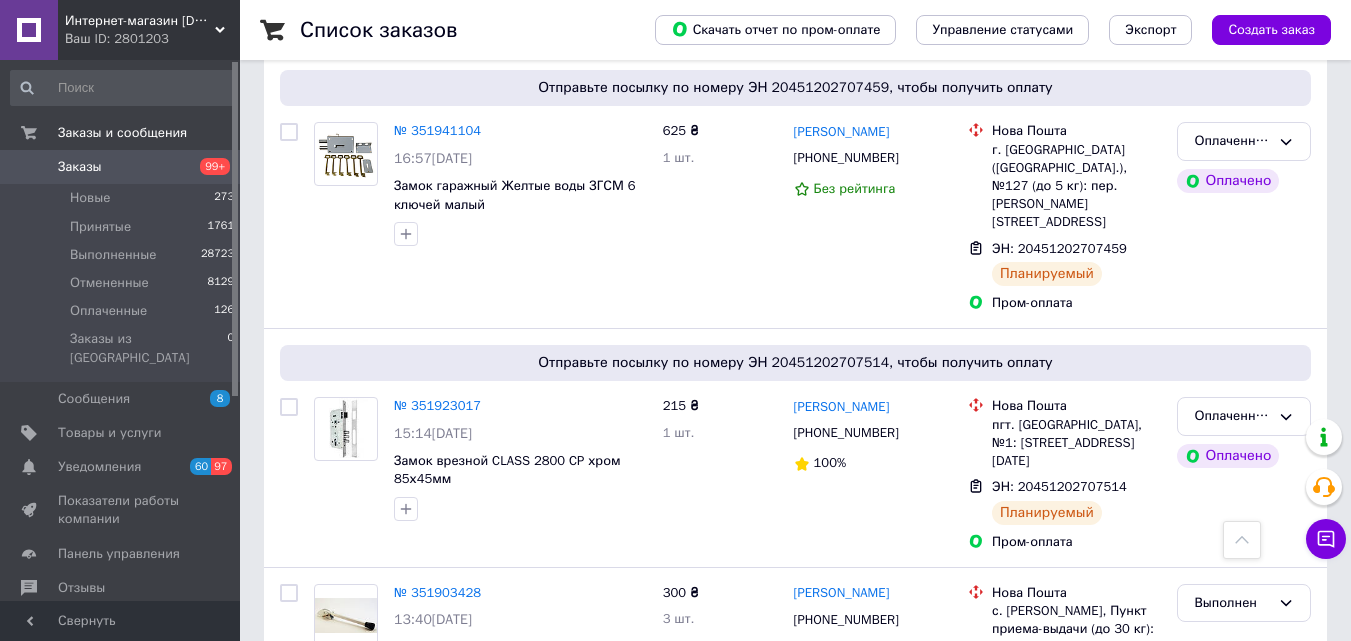 click on "2" at bounding box center (327, 769) 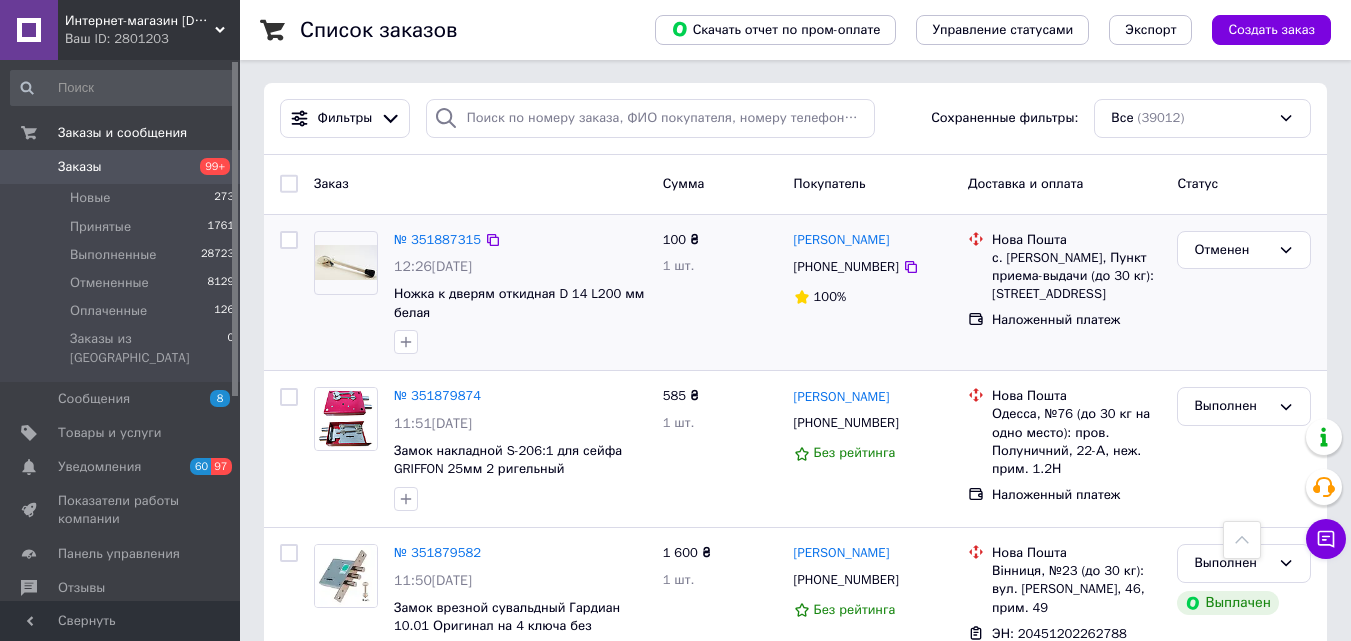 scroll, scrollTop: 0, scrollLeft: 0, axis: both 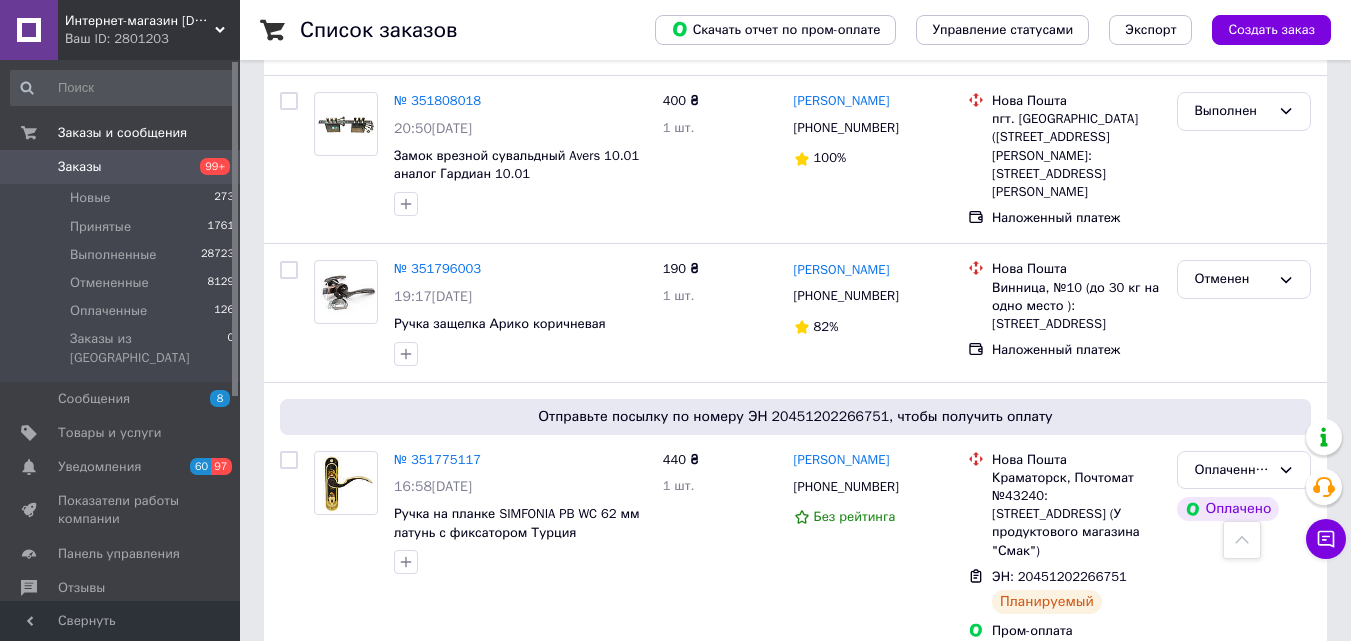 click on "1" at bounding box center (415, 701) 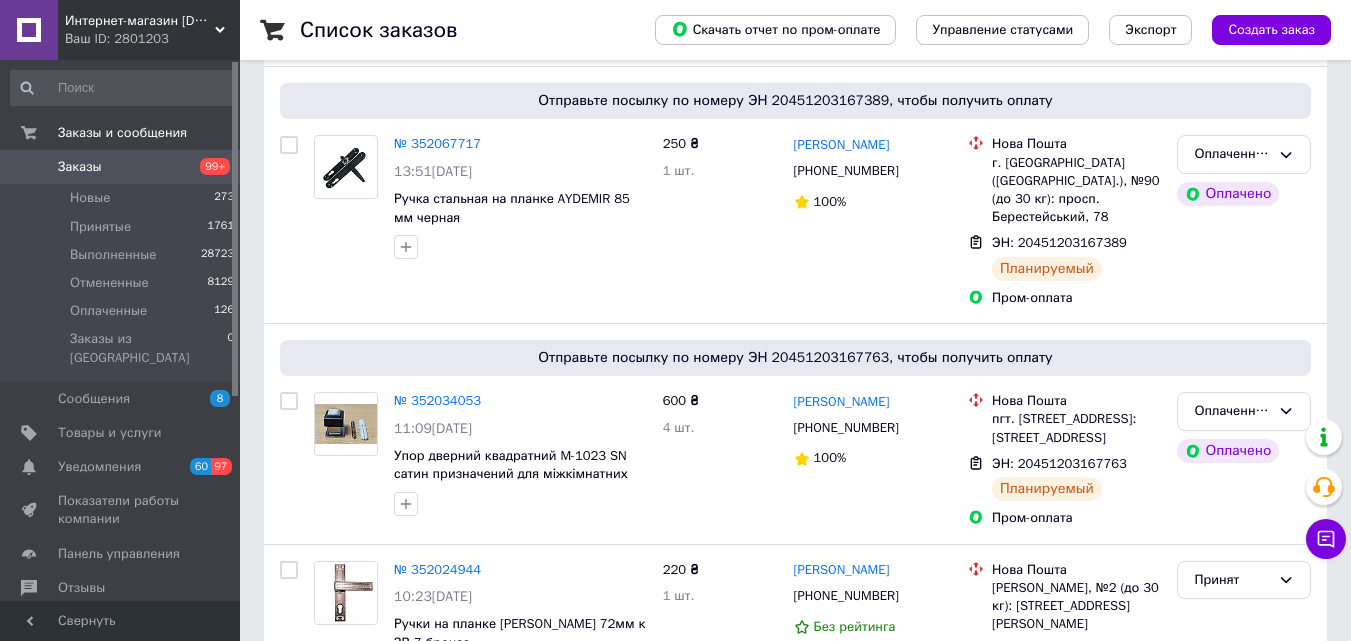 scroll, scrollTop: 500, scrollLeft: 0, axis: vertical 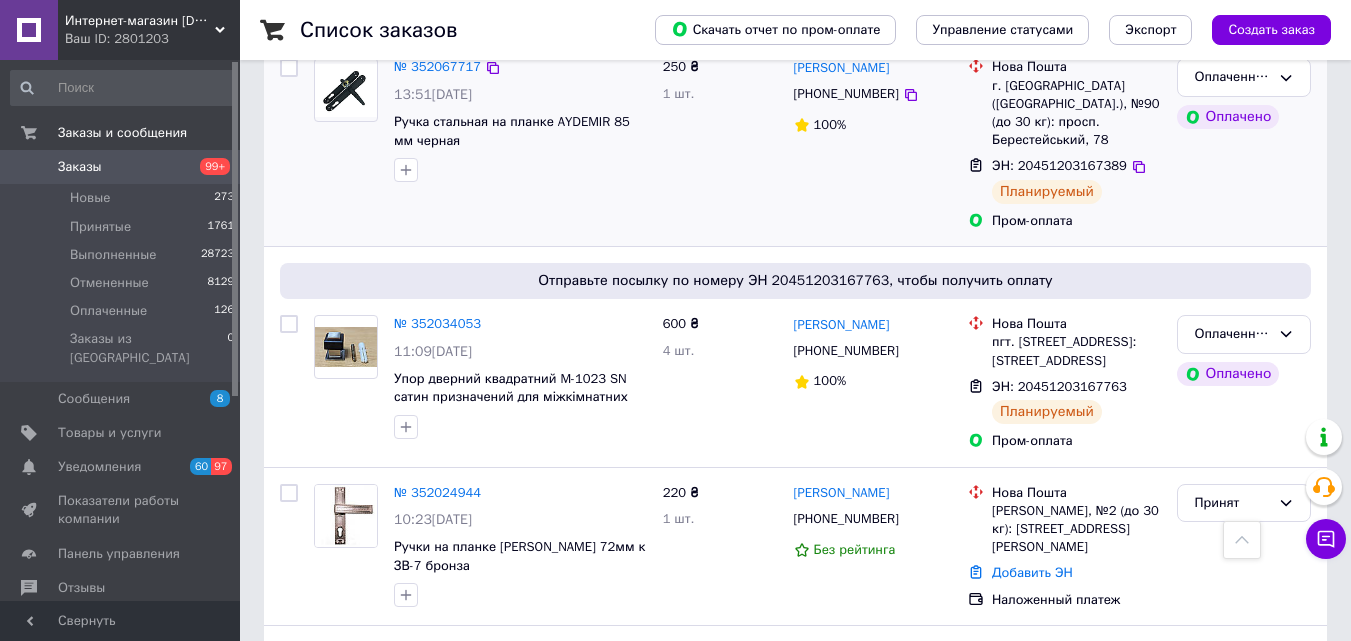 click at bounding box center (520, 170) 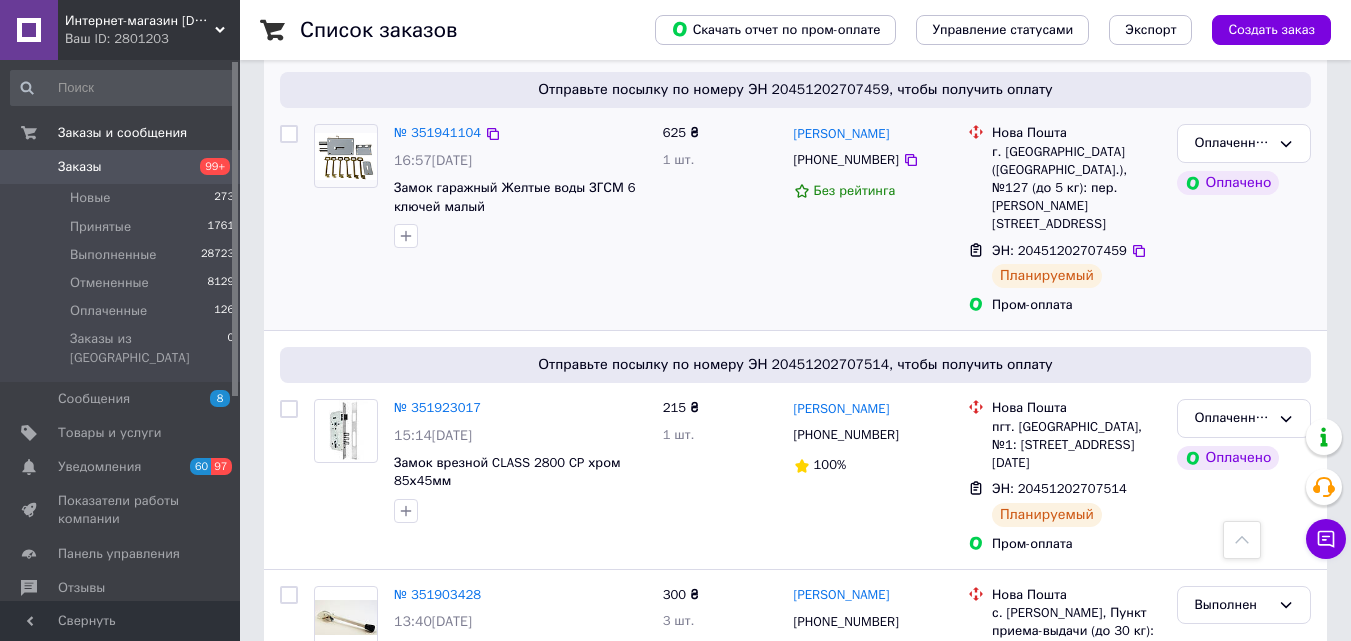 scroll, scrollTop: 3767, scrollLeft: 0, axis: vertical 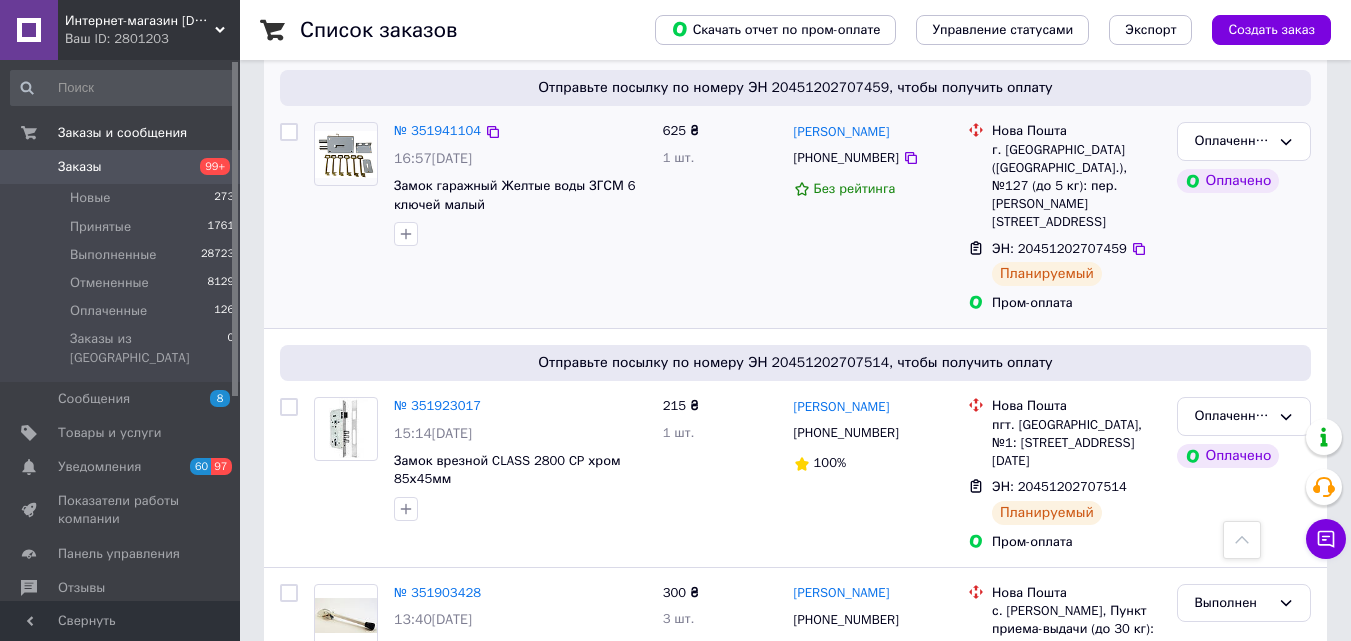 click on "№ 351941104 16:57, 09.07.2025 Замок гаражный Желтые воды ЗГСМ 6 ключей малый" at bounding box center (480, 217) 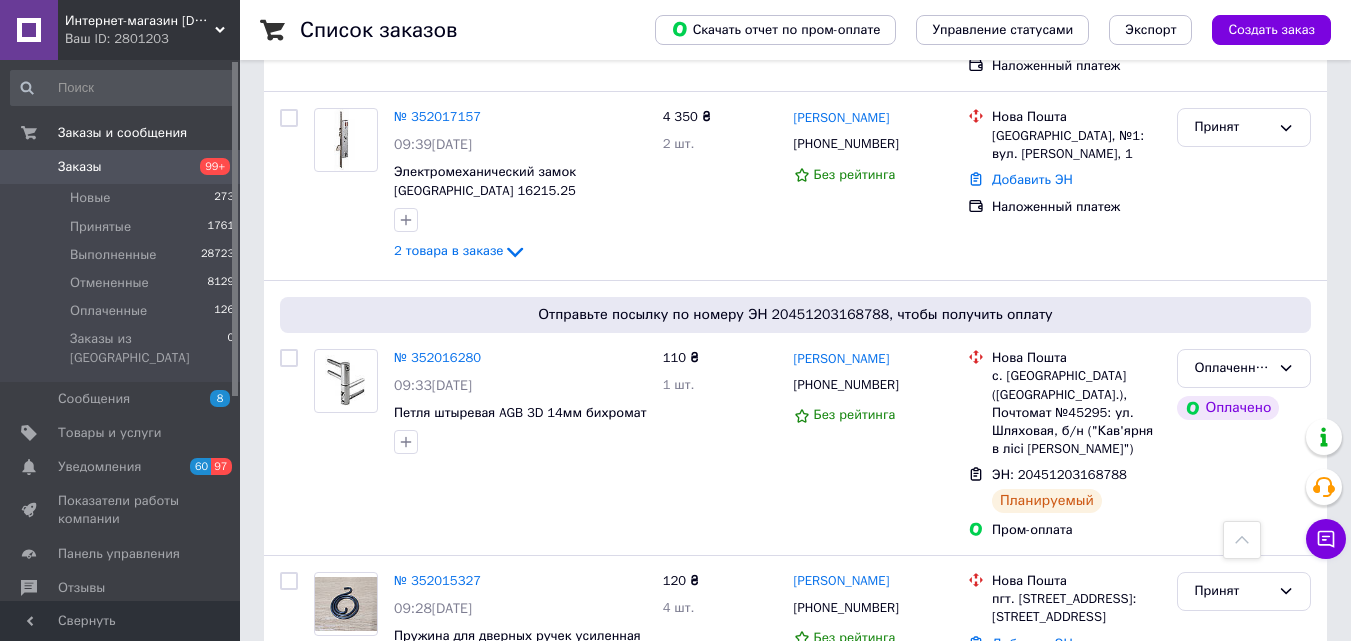 scroll, scrollTop: 567, scrollLeft: 0, axis: vertical 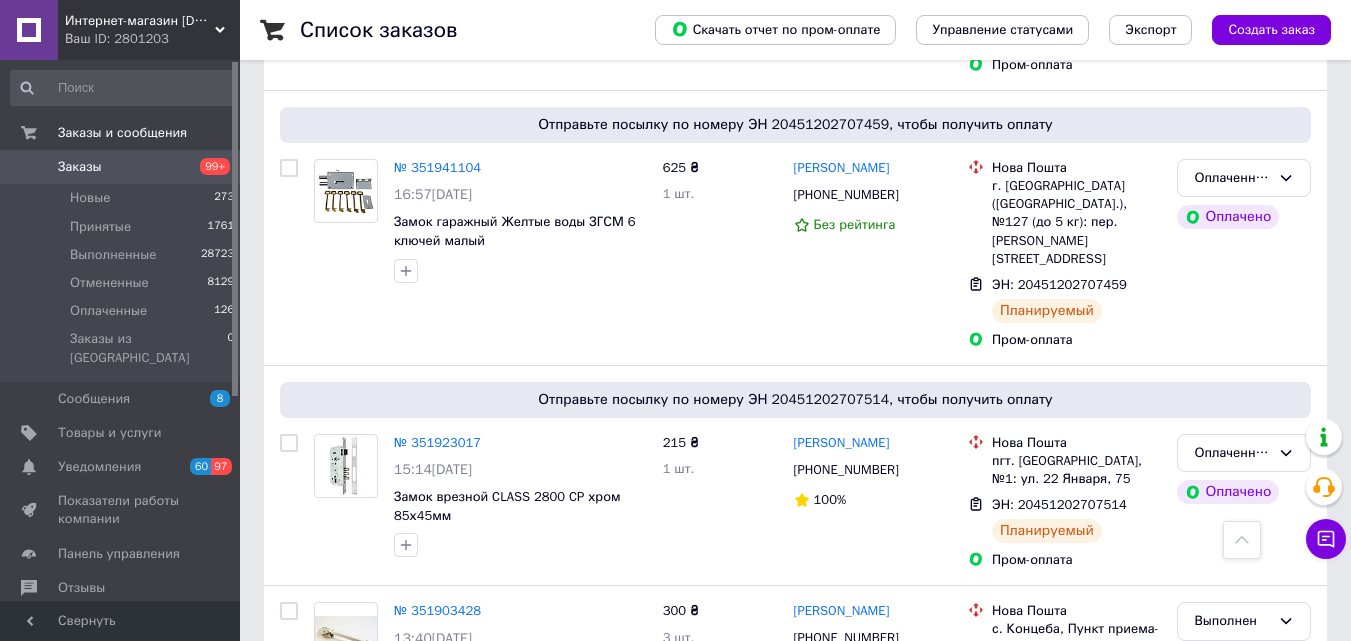 click on "3" at bounding box center [372, 787] 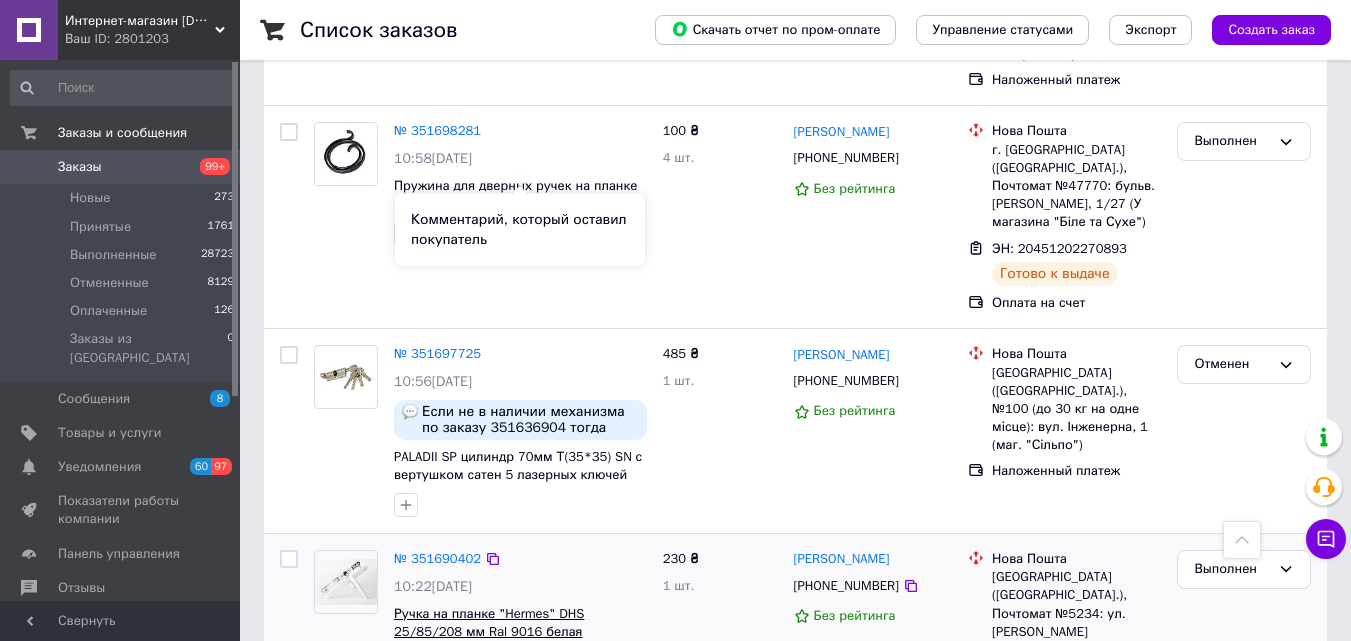 scroll, scrollTop: 3237, scrollLeft: 0, axis: vertical 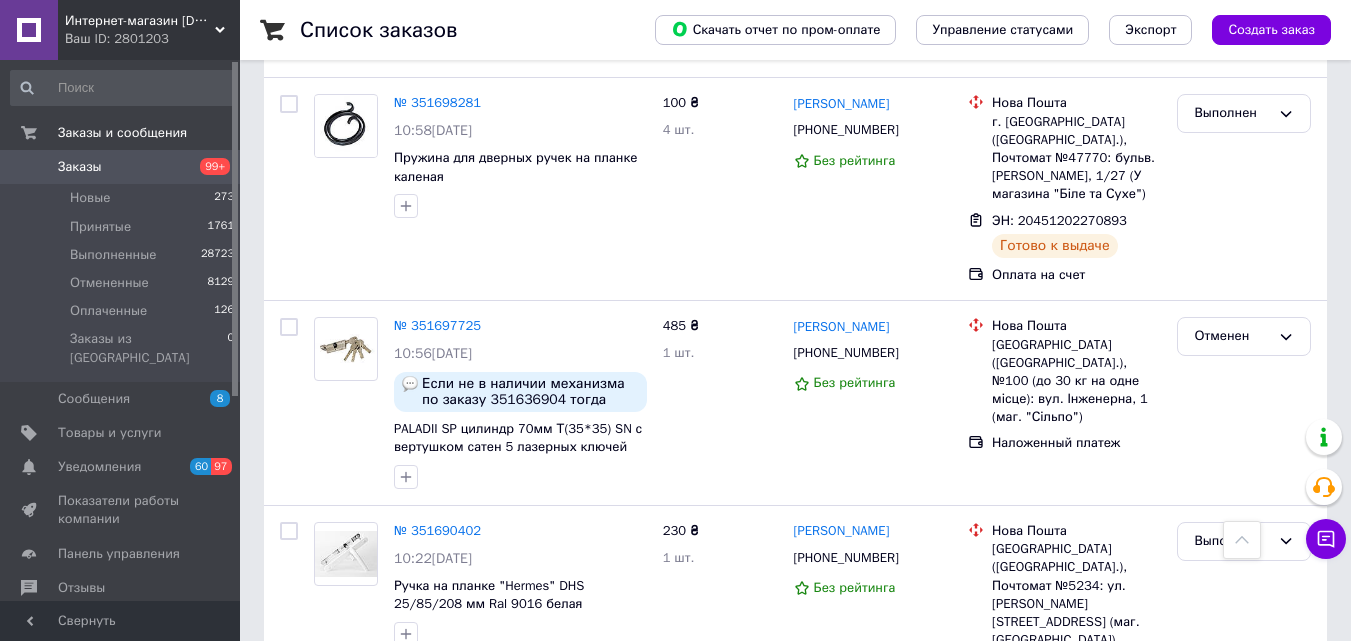 click on "4" at bounding box center (550, 923) 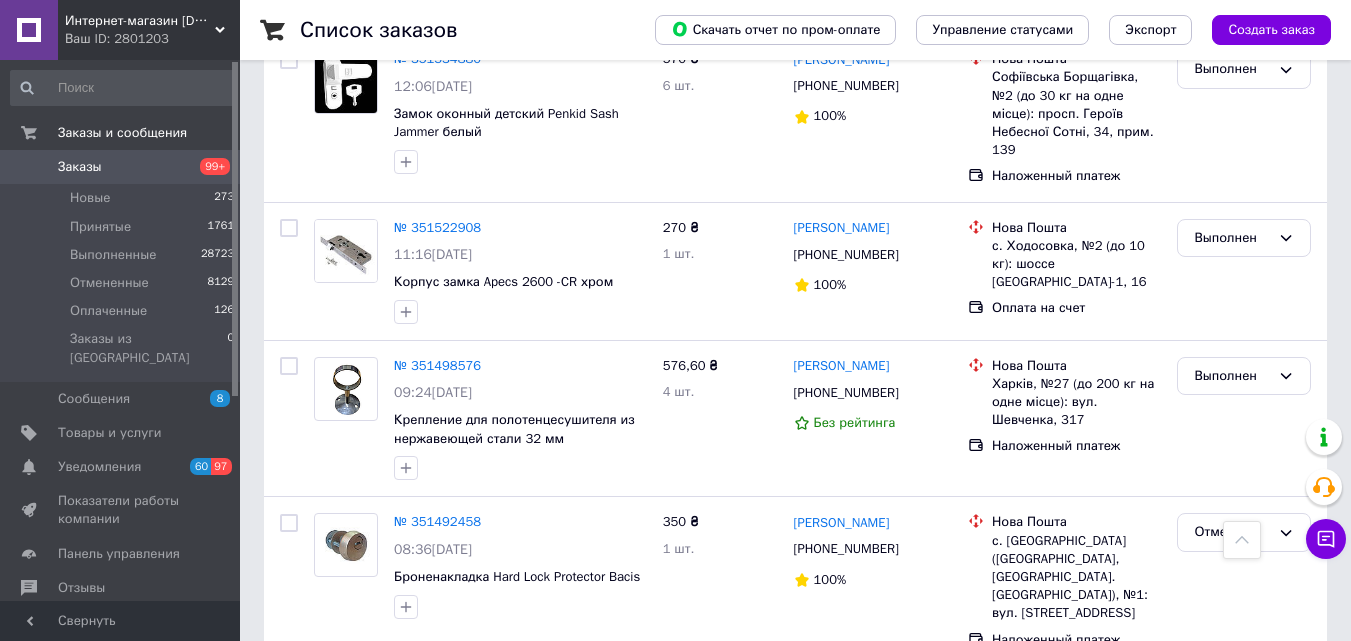 scroll, scrollTop: 3028, scrollLeft: 0, axis: vertical 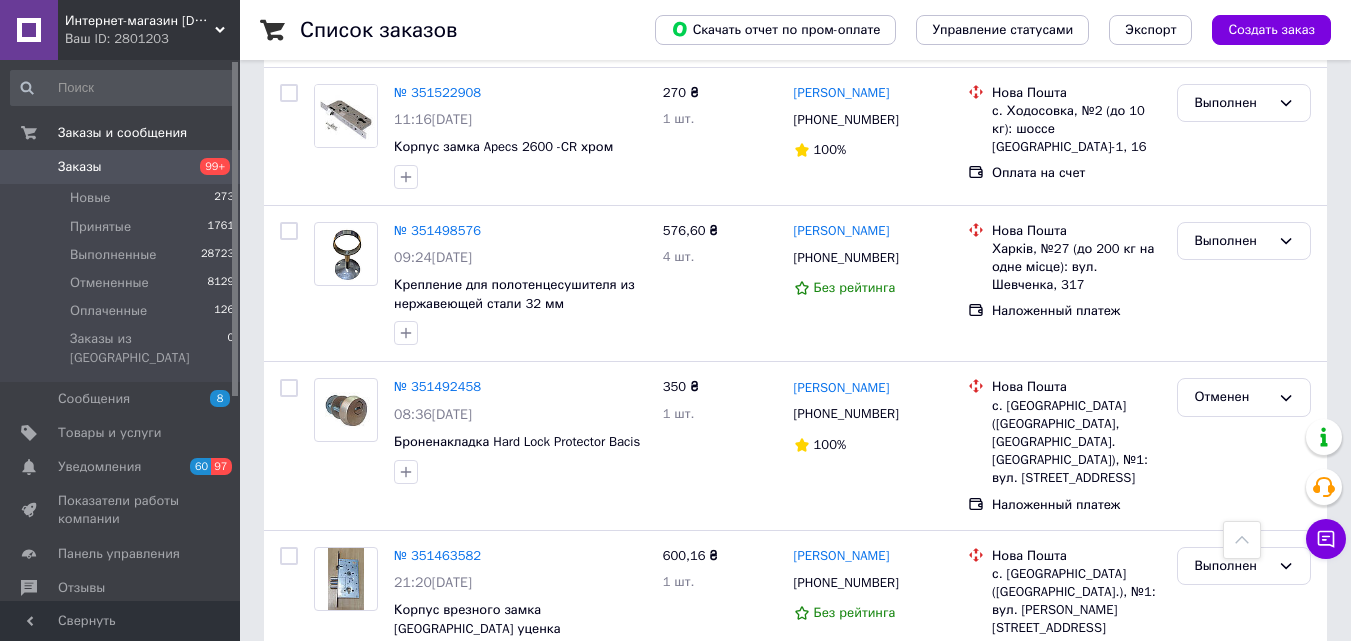 click on "1" at bounding box center [415, 731] 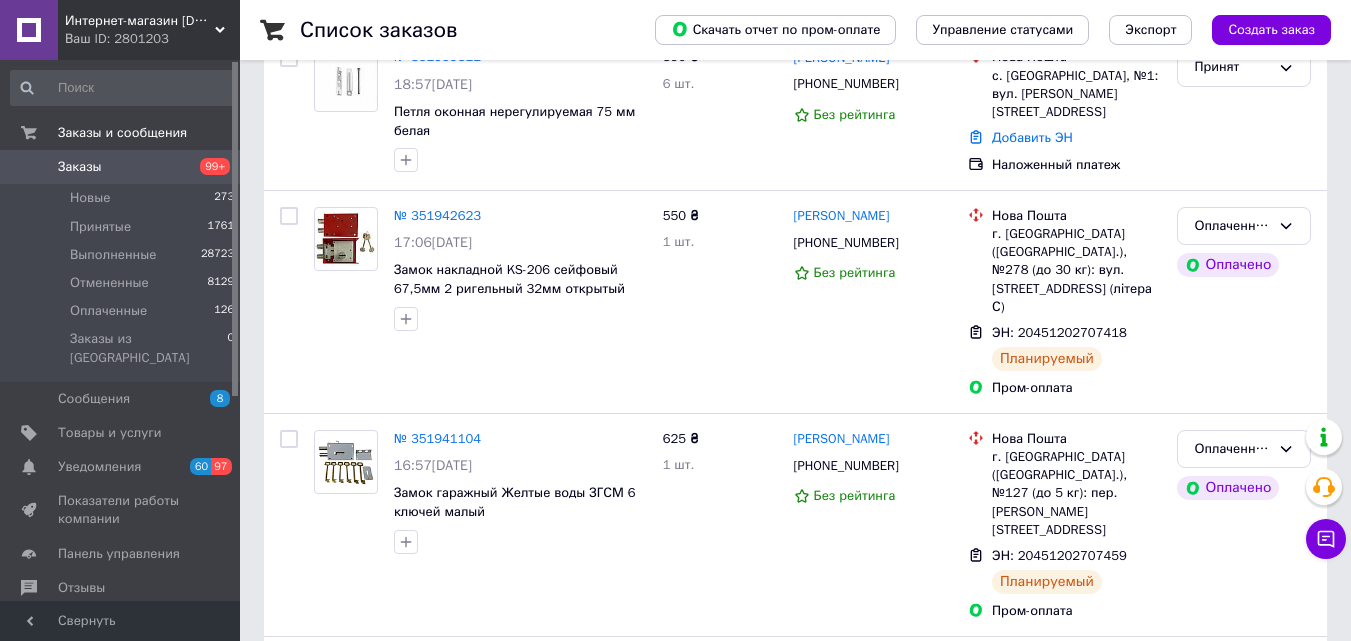 scroll, scrollTop: 0, scrollLeft: 0, axis: both 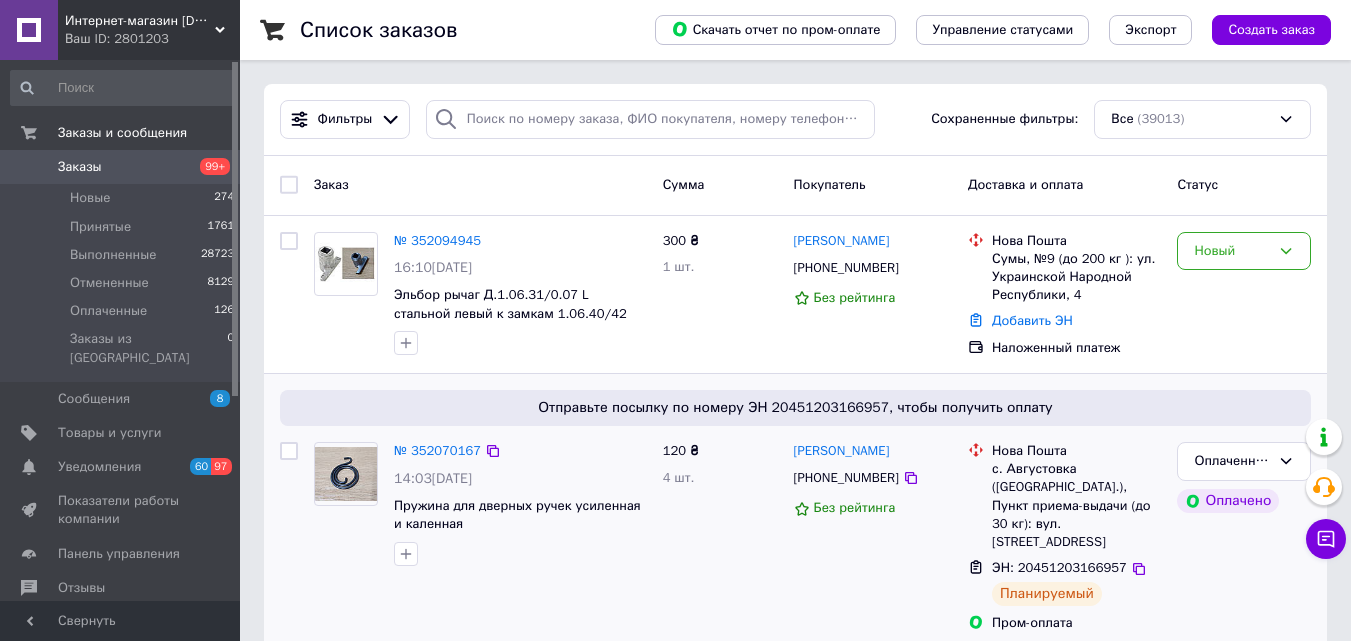 click on "120 ₴ 4 шт." at bounding box center [720, 537] 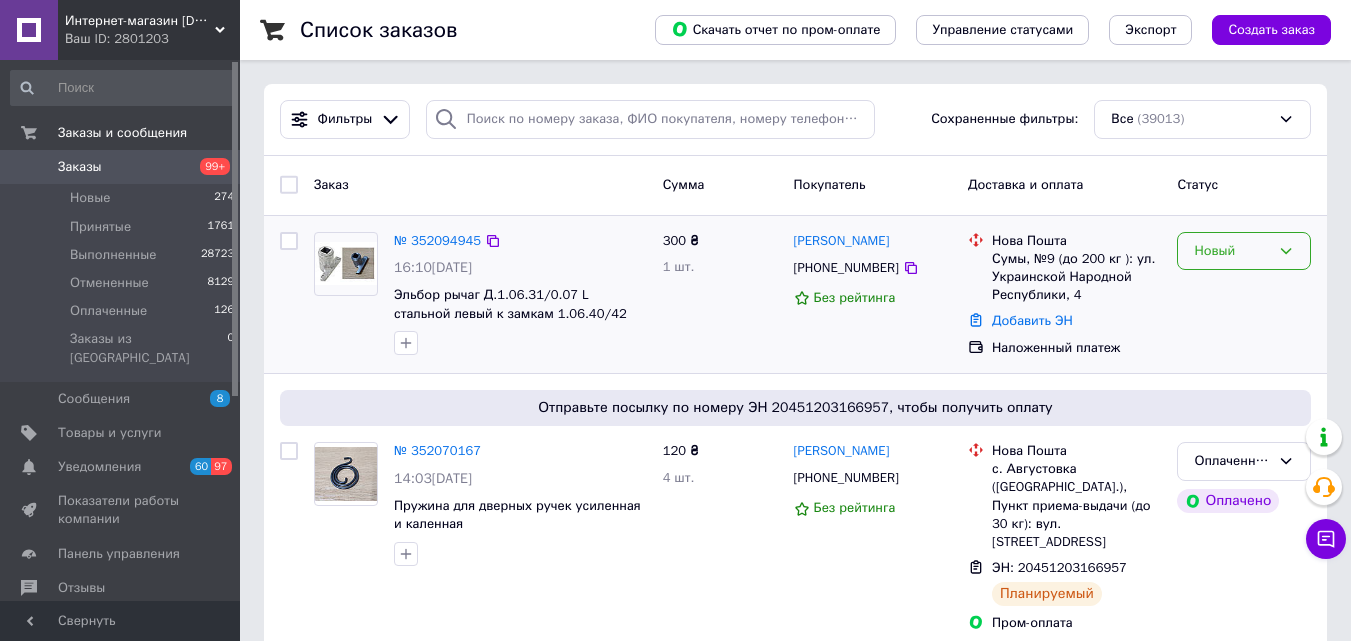 click on "Новый" at bounding box center [1244, 251] 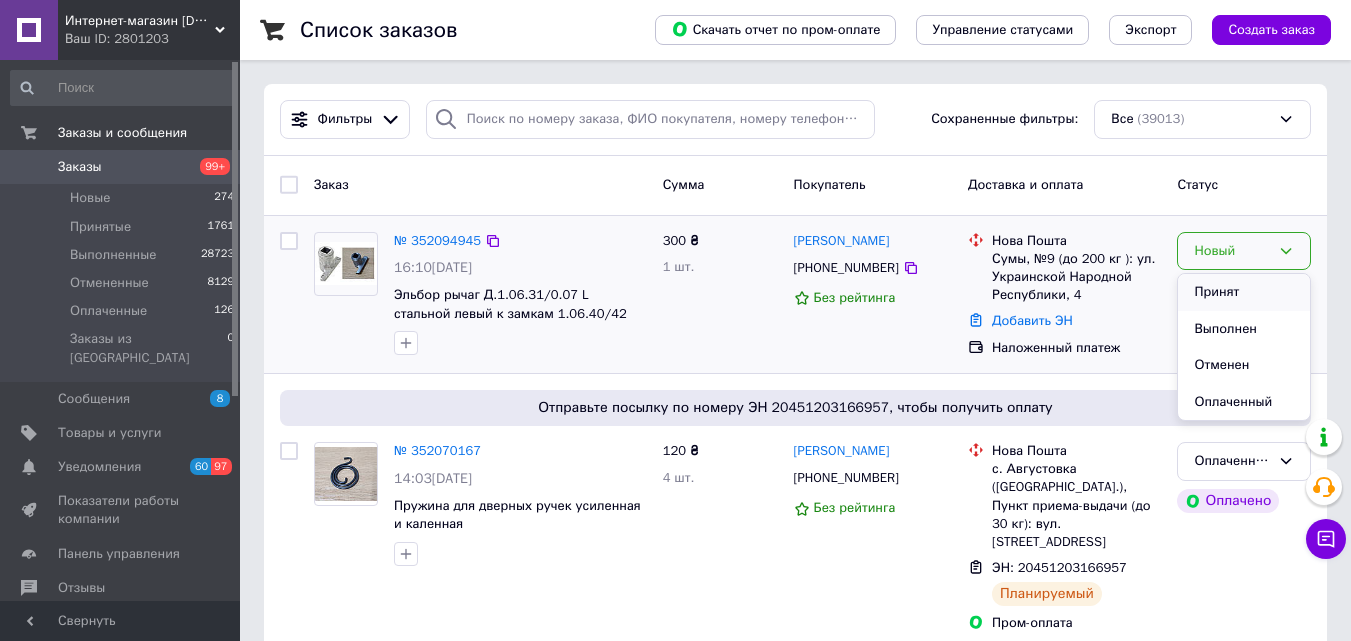 click on "Принят" at bounding box center [1244, 292] 